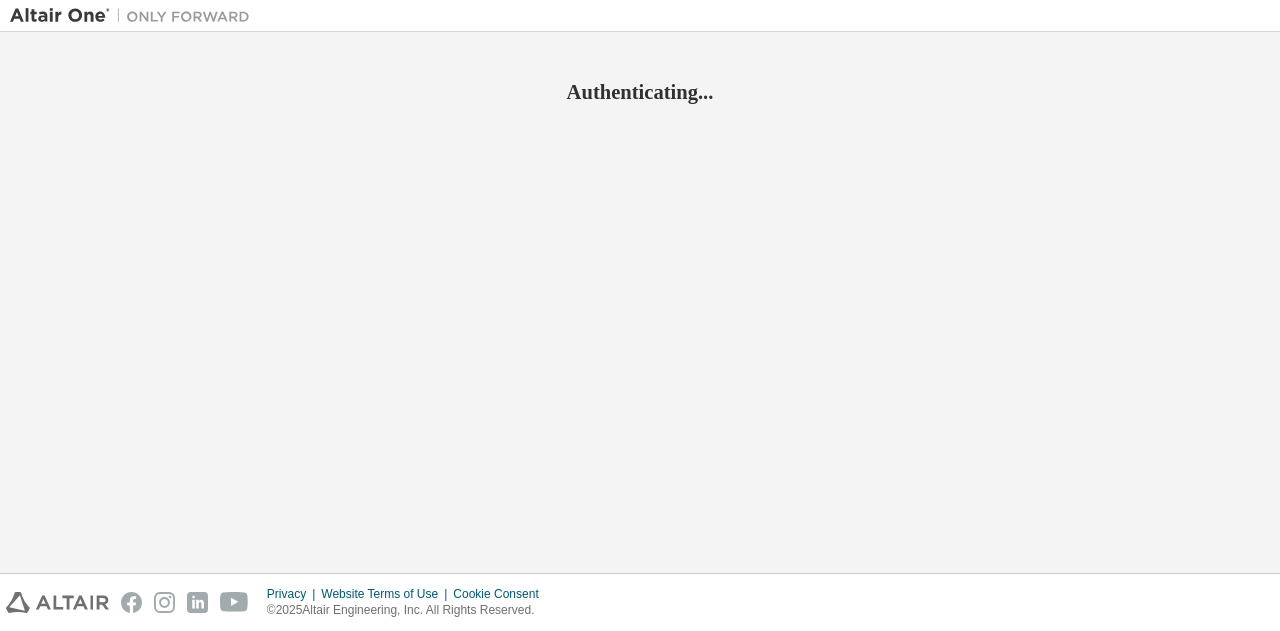 scroll, scrollTop: 0, scrollLeft: 0, axis: both 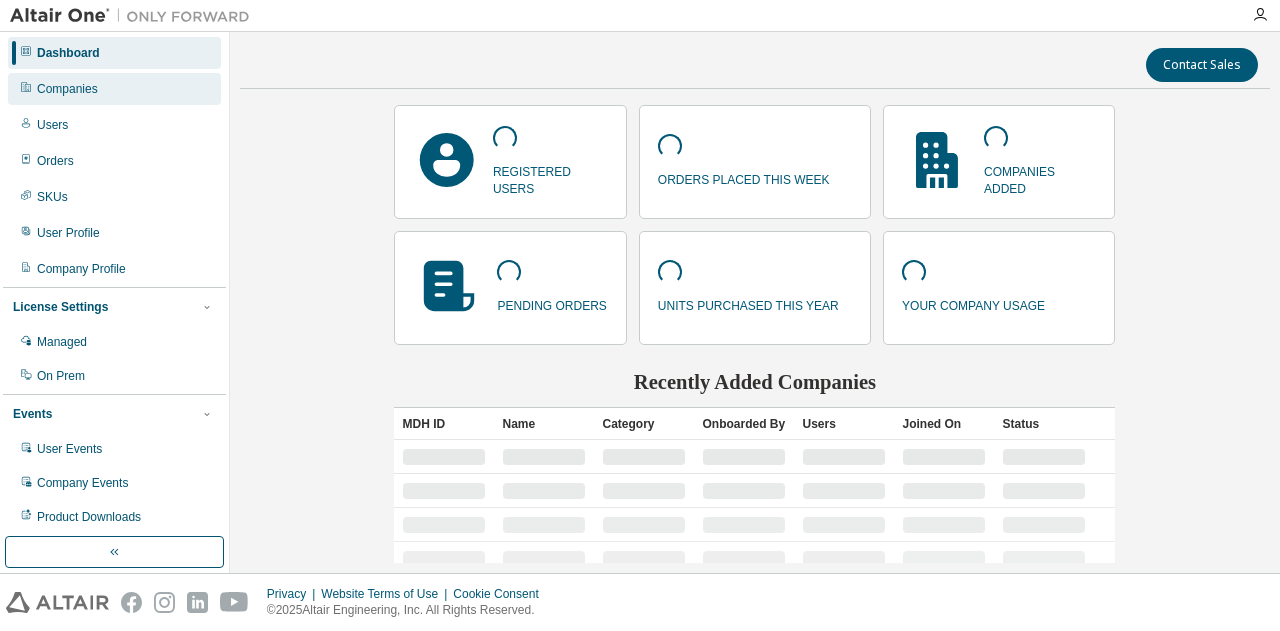 click on "Companies" at bounding box center (67, 89) 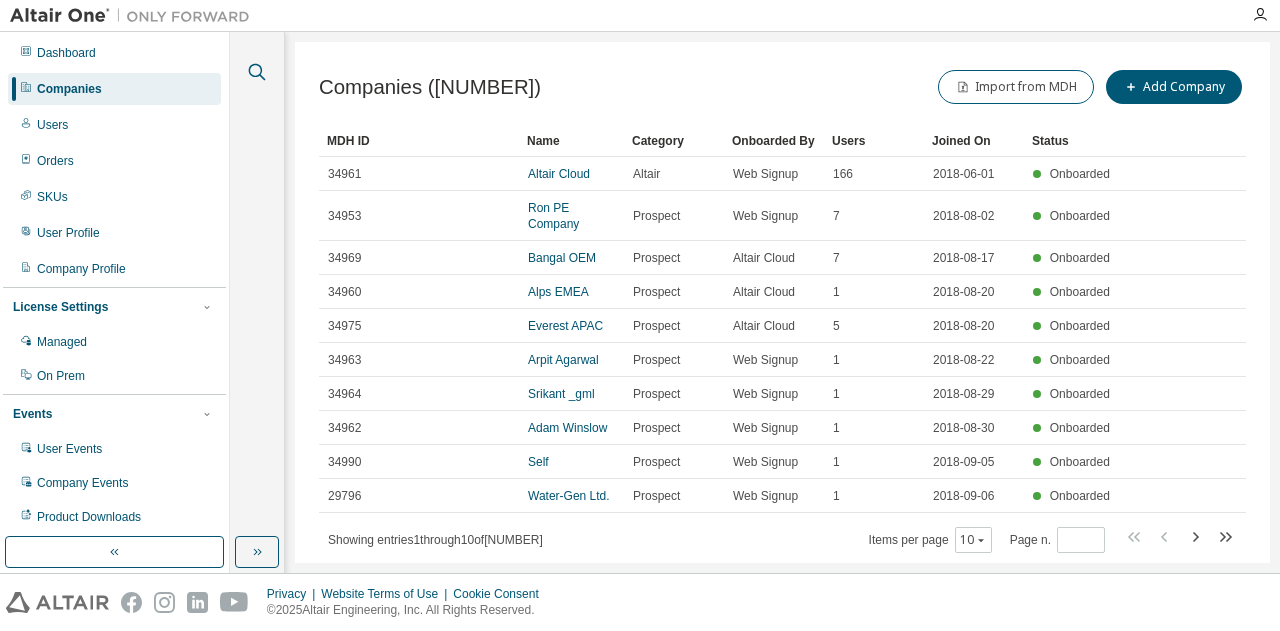 click 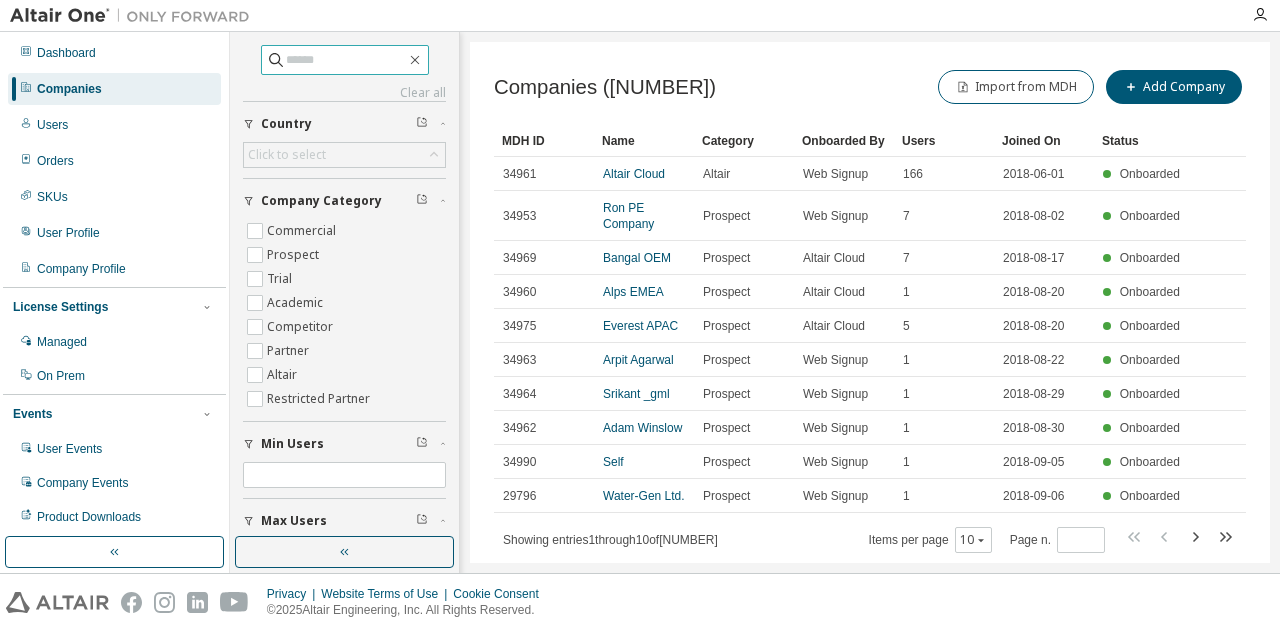 click at bounding box center [346, 60] 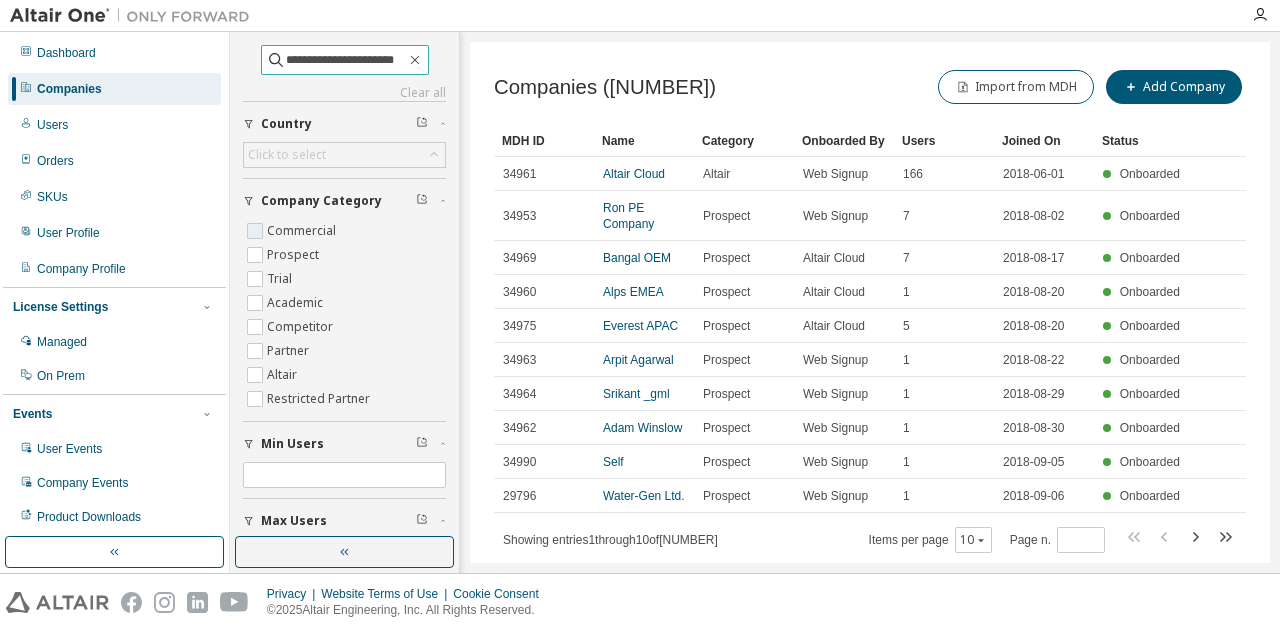 type on "**********" 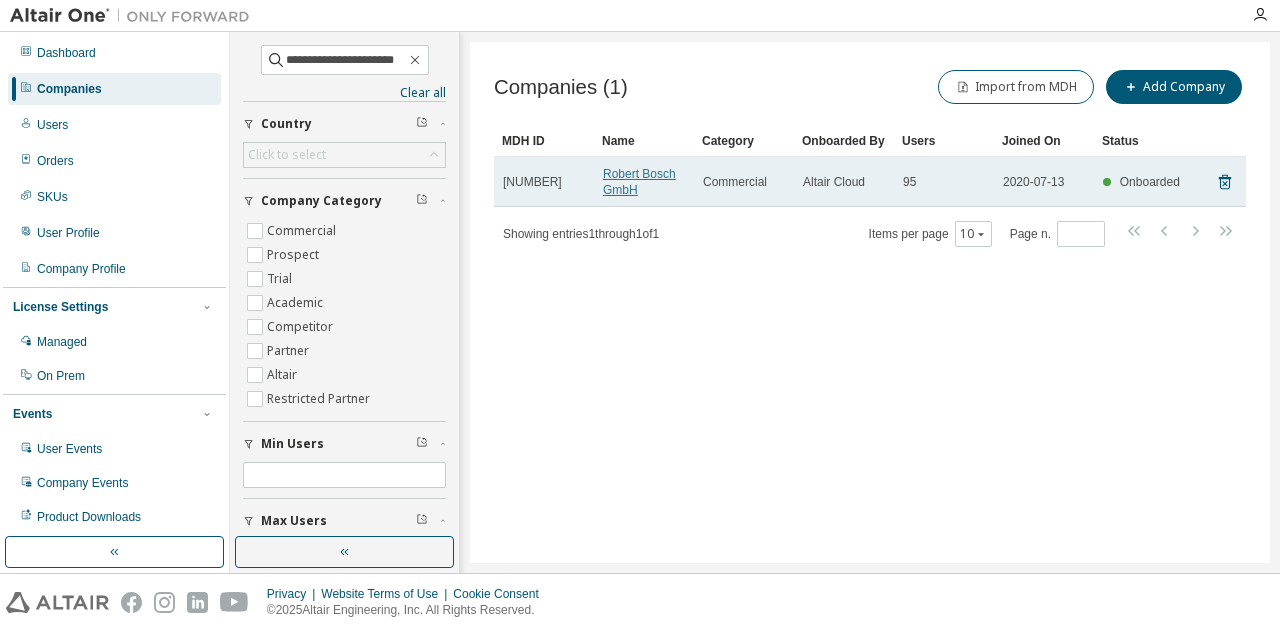 click on "Robert Bosch GmbH" at bounding box center (639, 182) 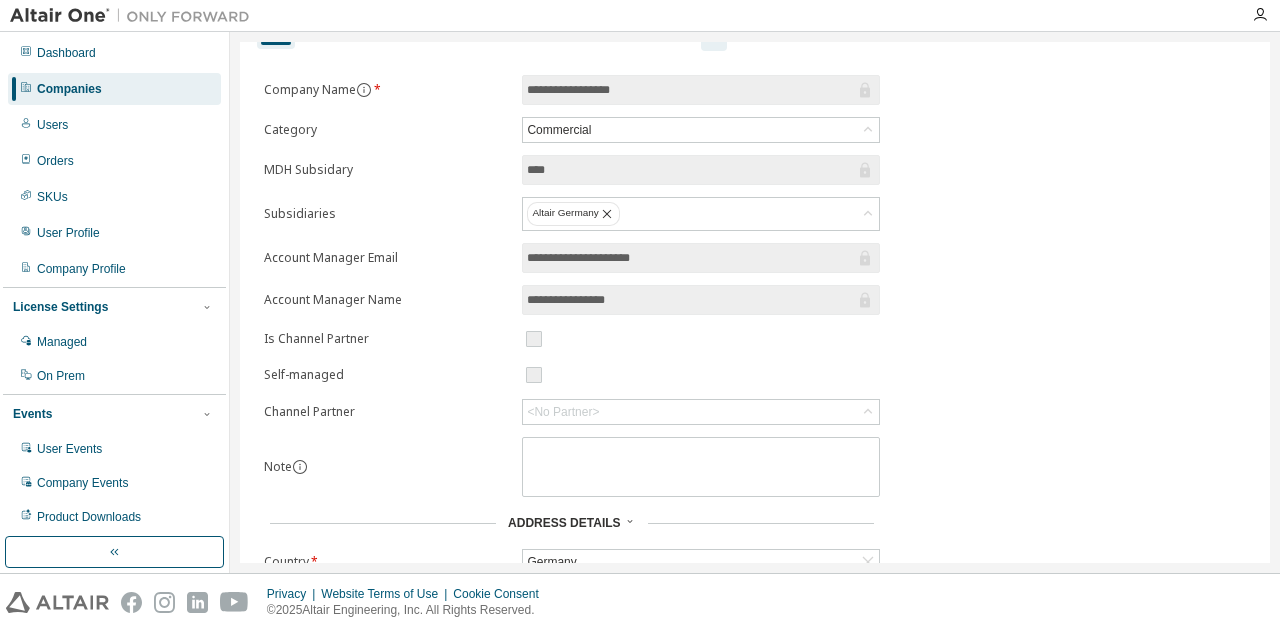 scroll, scrollTop: 0, scrollLeft: 0, axis: both 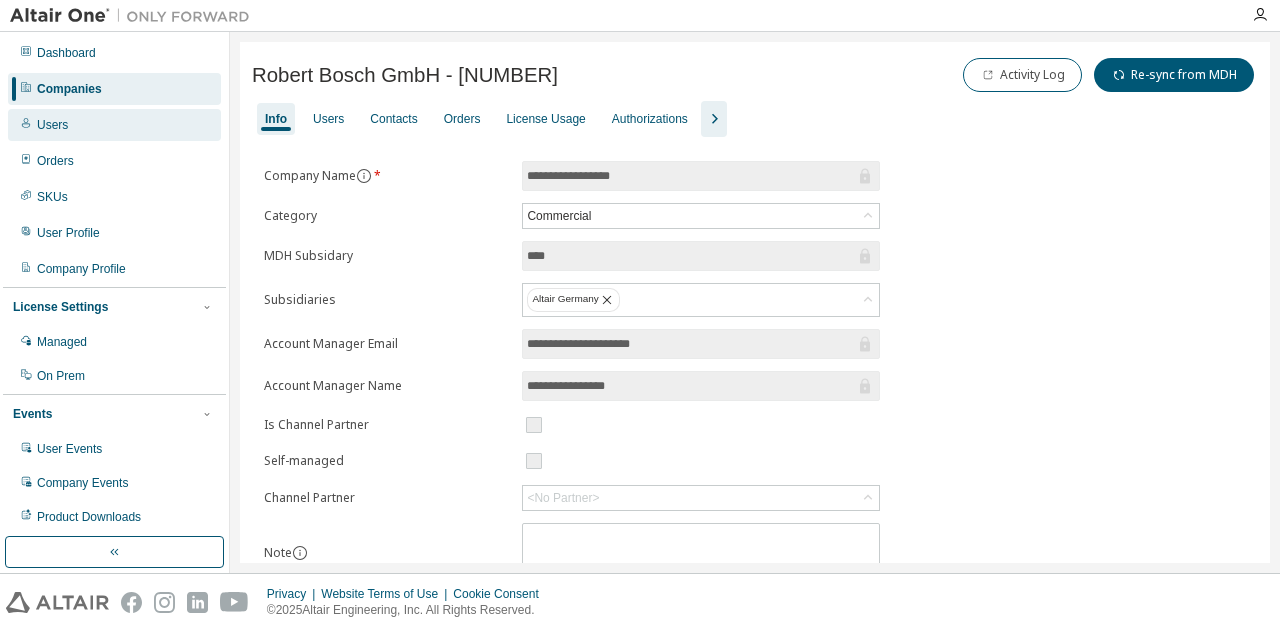 click on "Users" at bounding box center [52, 125] 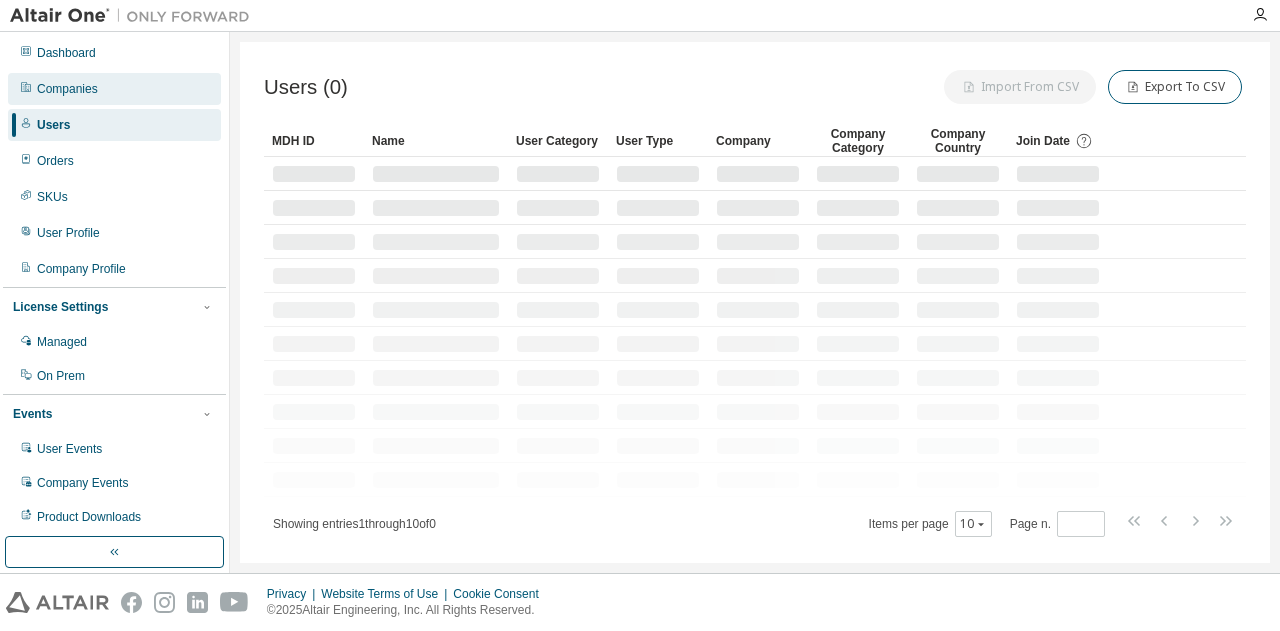 click on "Companies" at bounding box center (114, 89) 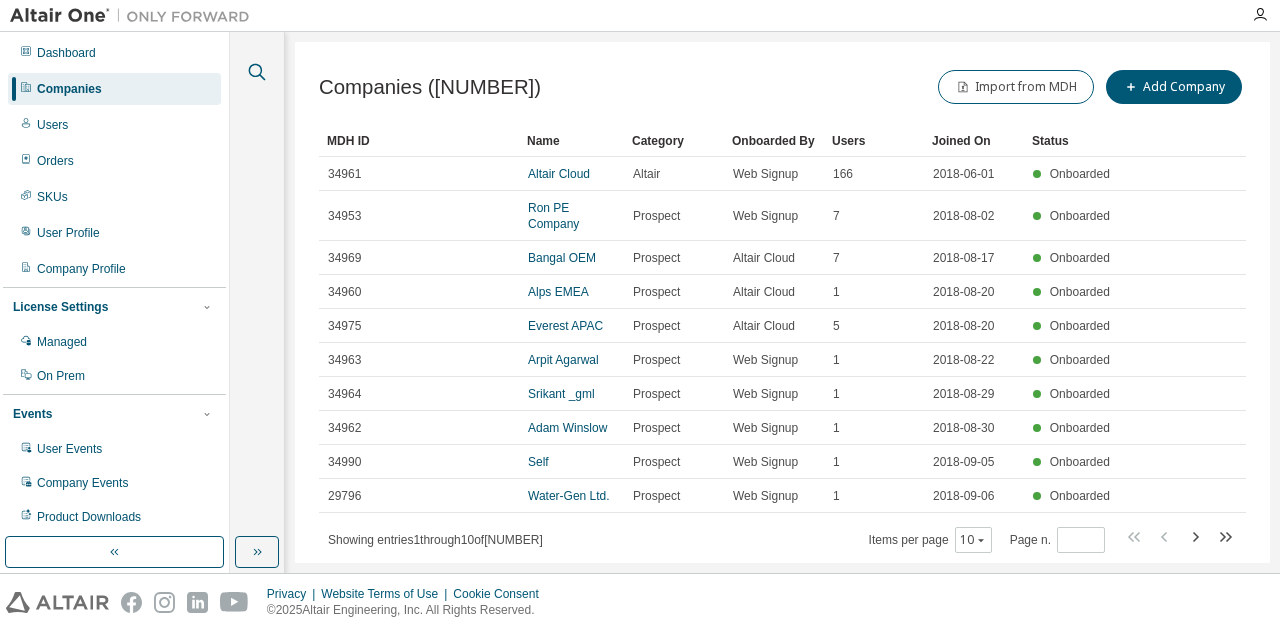 click 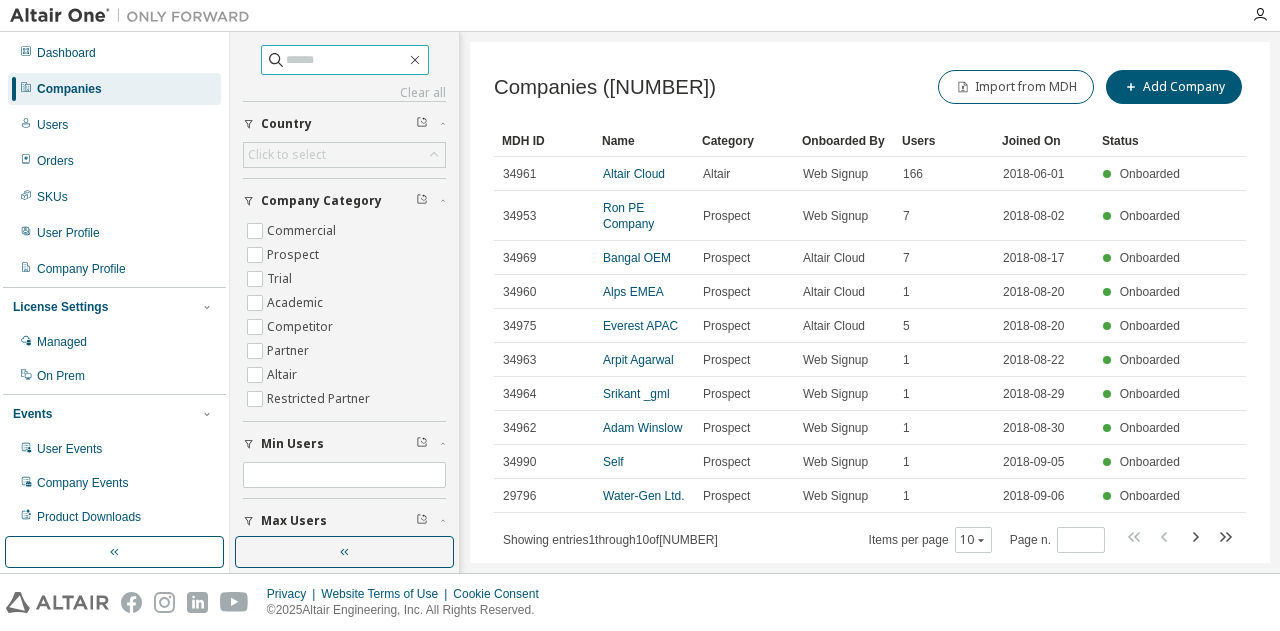 click at bounding box center [346, 60] 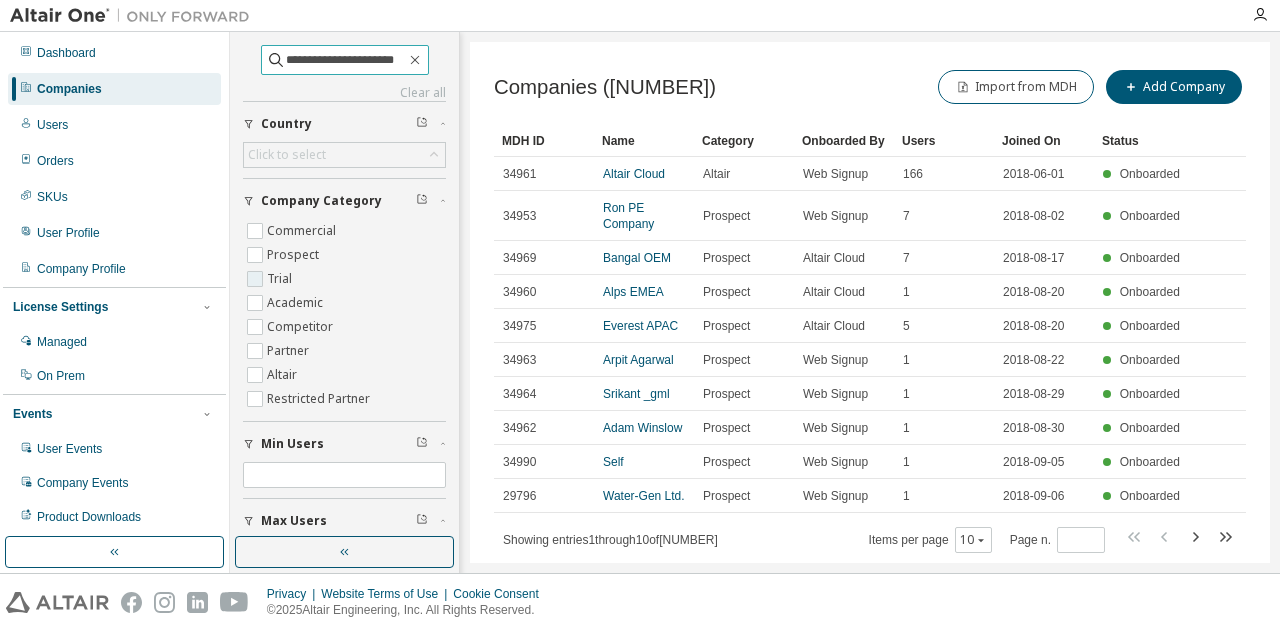 type on "**********" 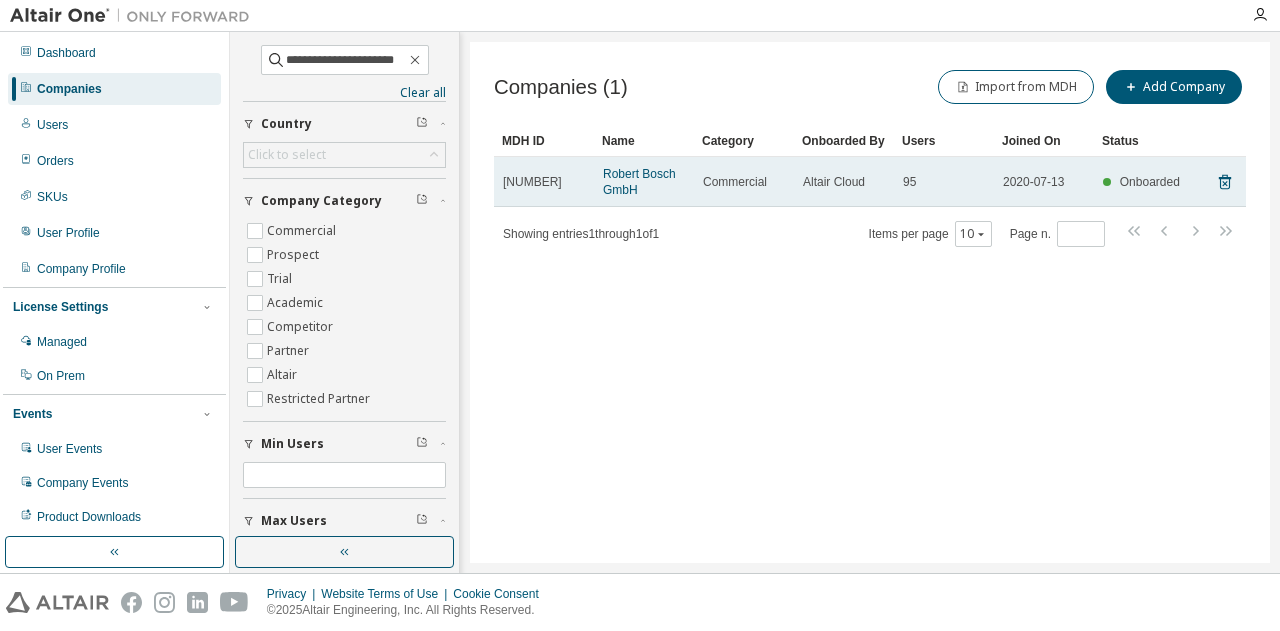 click on "Robert Bosch GmbH" at bounding box center [644, 182] 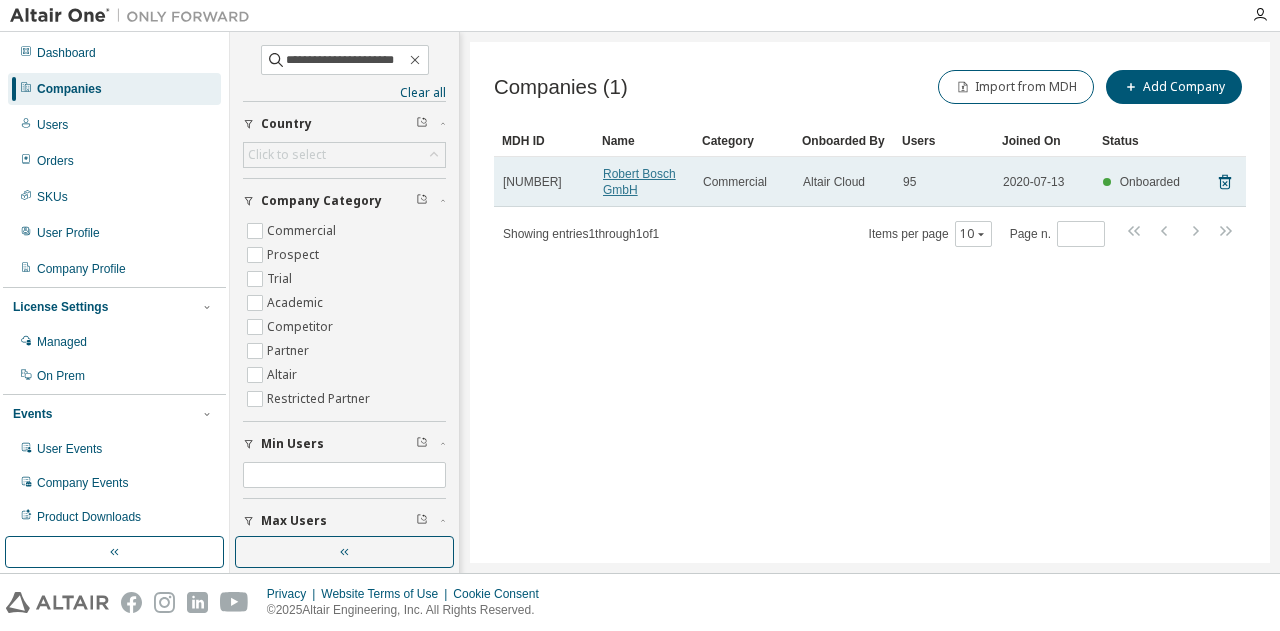 click on "Robert Bosch GmbH" at bounding box center [639, 182] 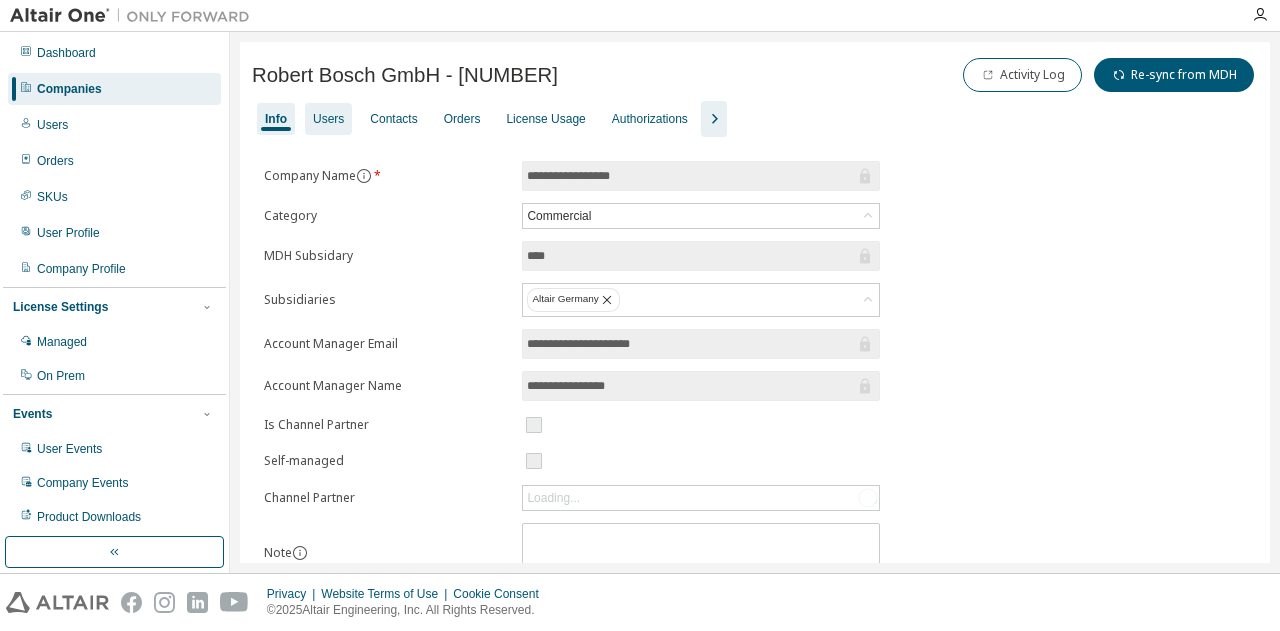 click on "Users" at bounding box center (328, 119) 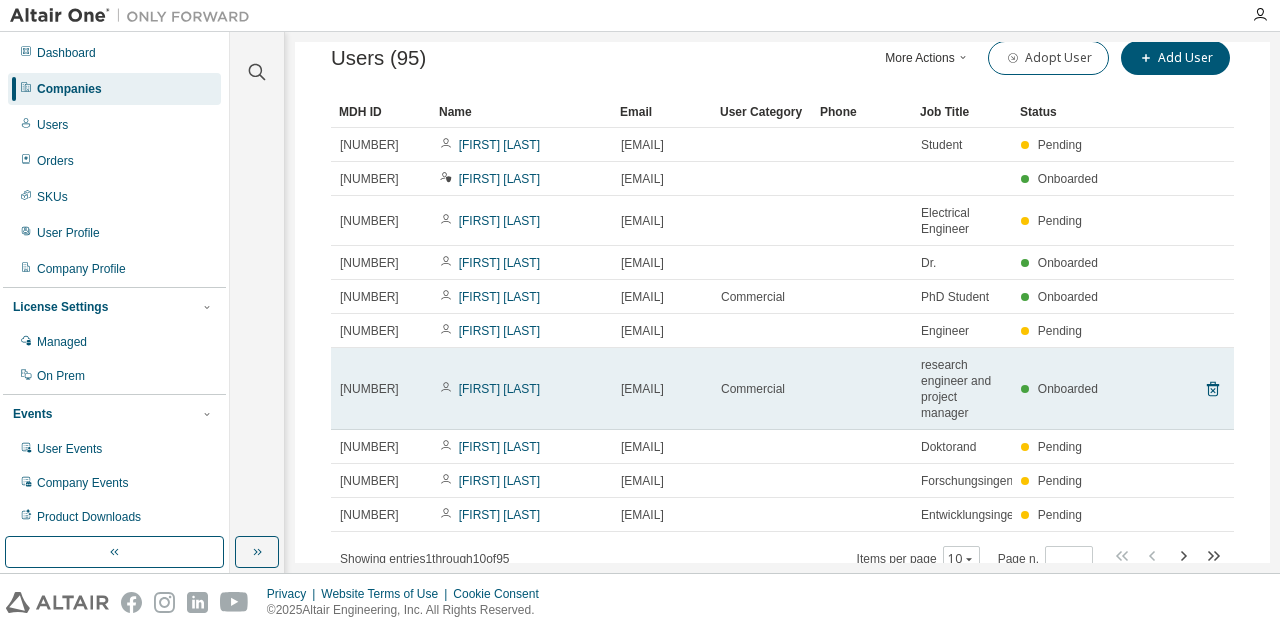 scroll, scrollTop: 0, scrollLeft: 0, axis: both 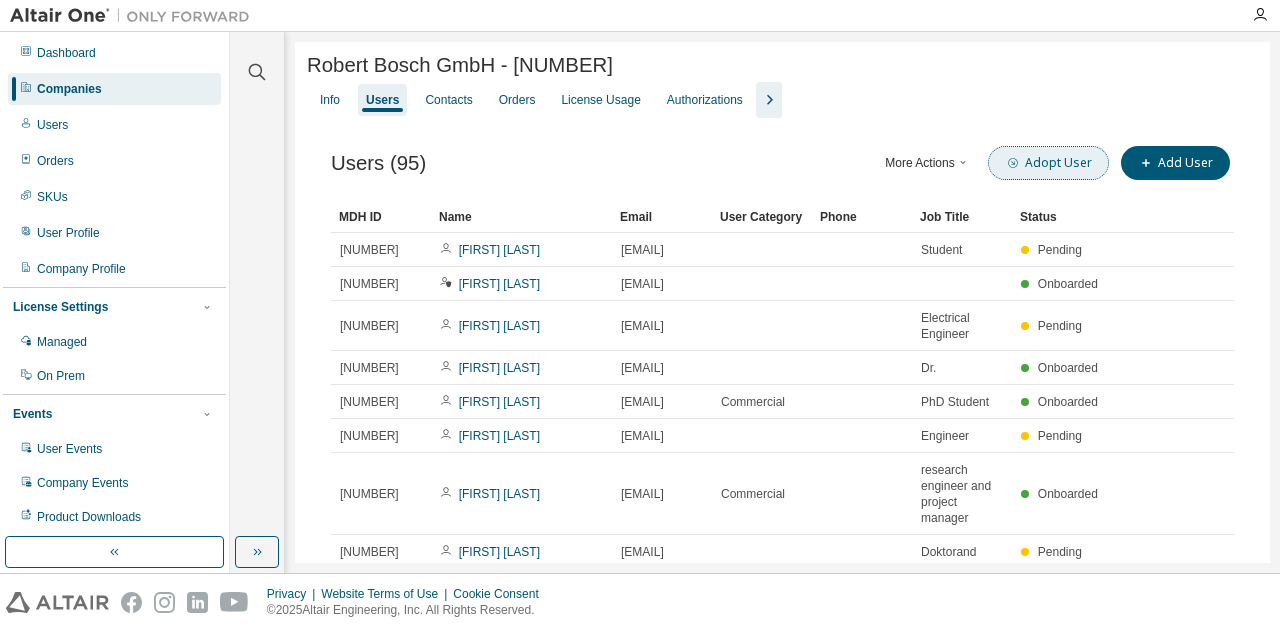 click on "Adopt User" at bounding box center (1048, 163) 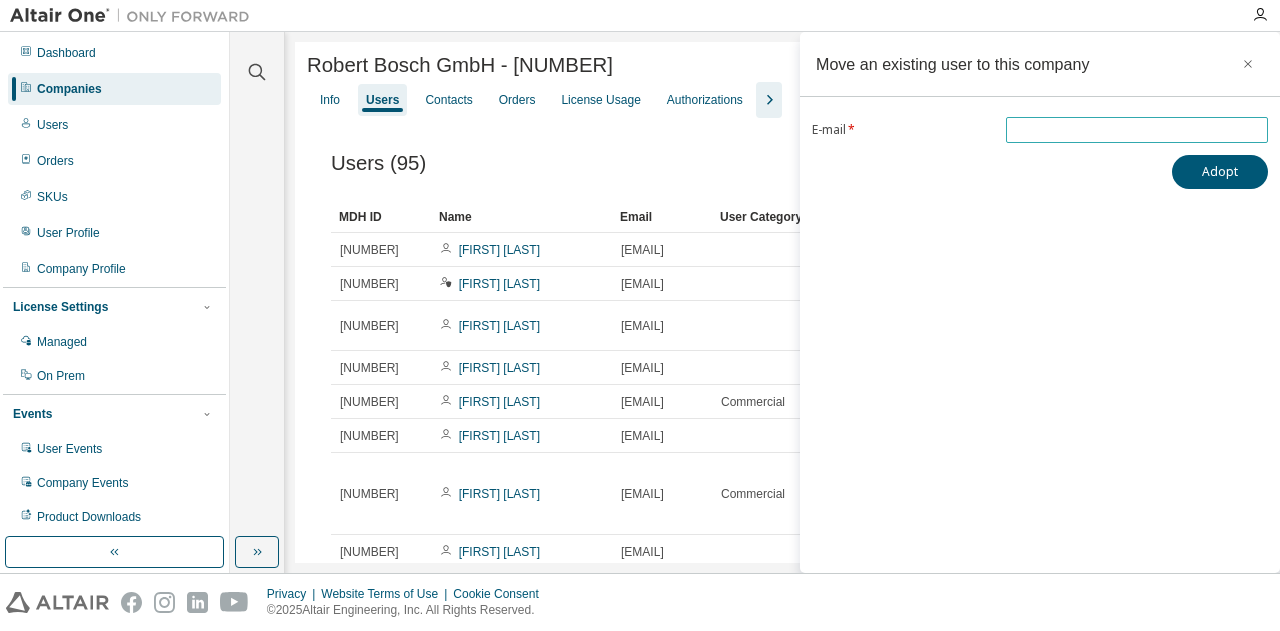 click at bounding box center (1137, 130) 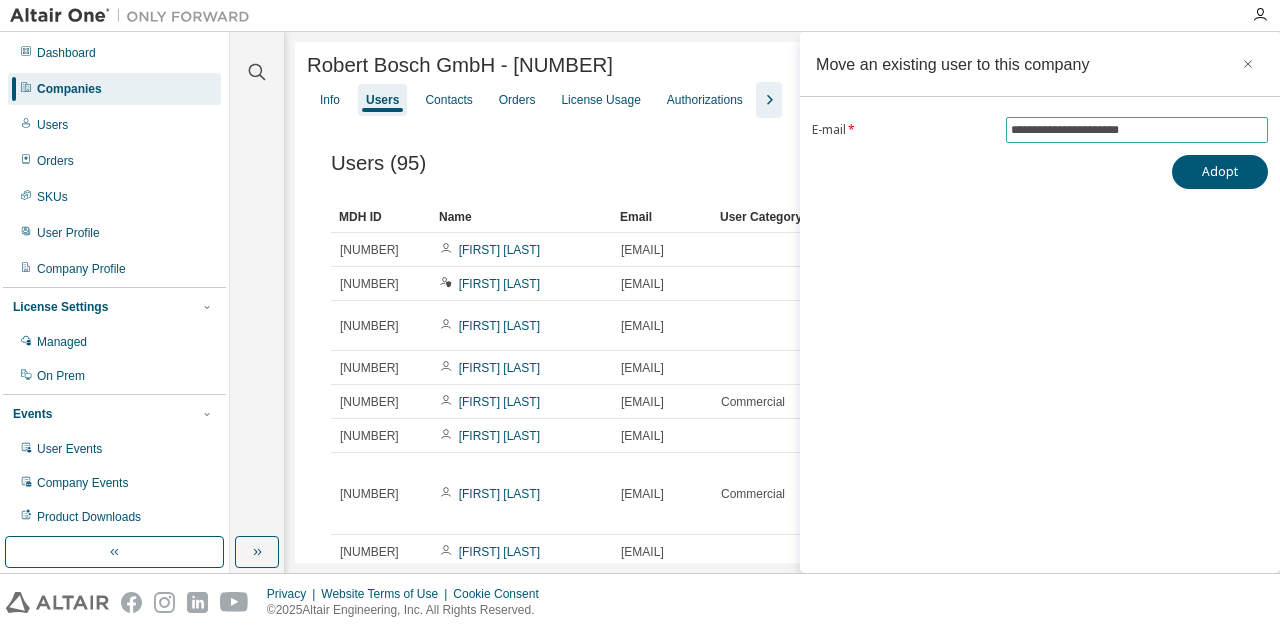 type on "**********" 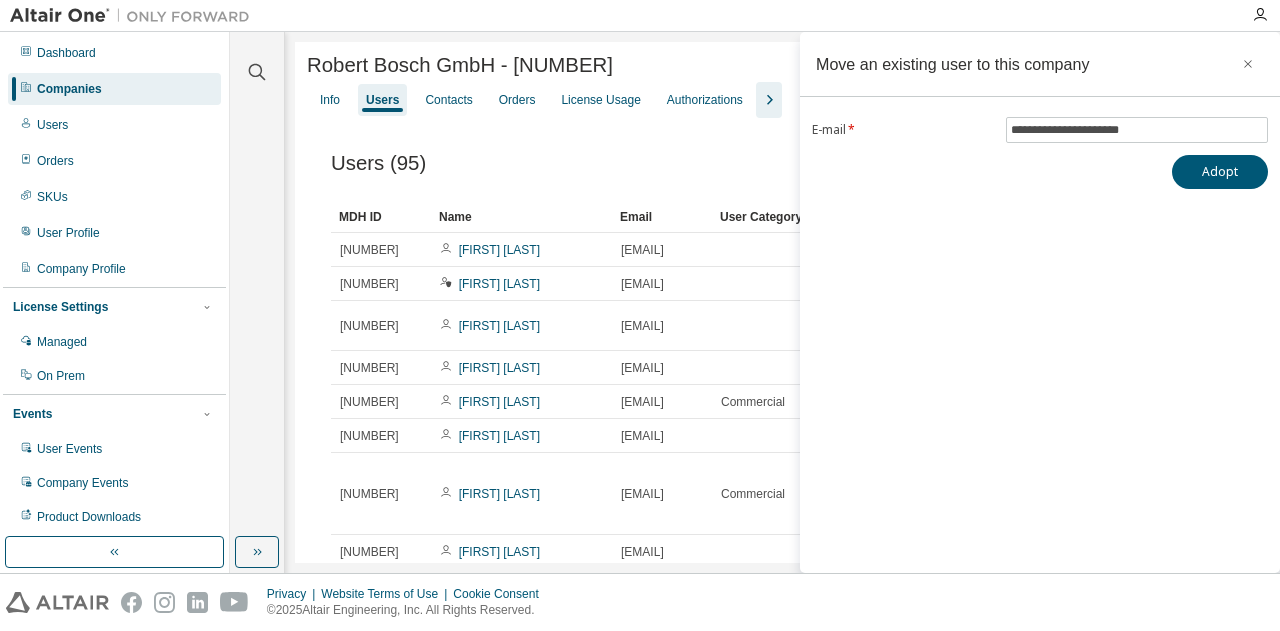 click on "Users ([NUMBER]) More Actions Import From CSV Export To CSV Adopt User Add User" at bounding box center [782, 163] 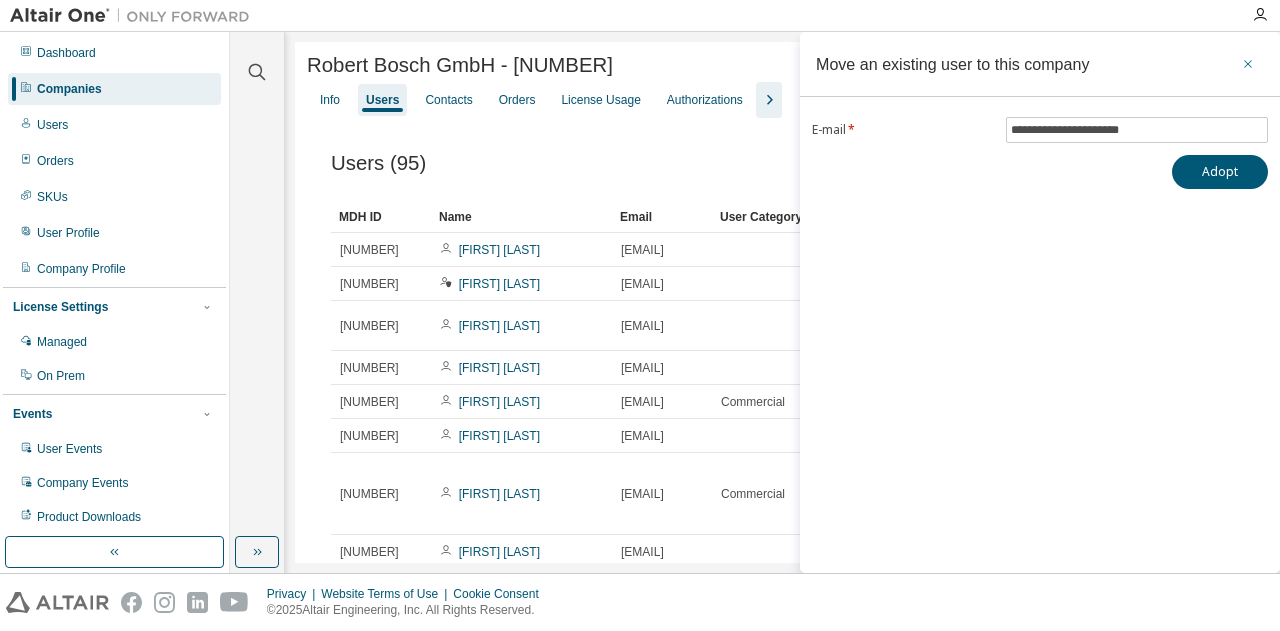 click 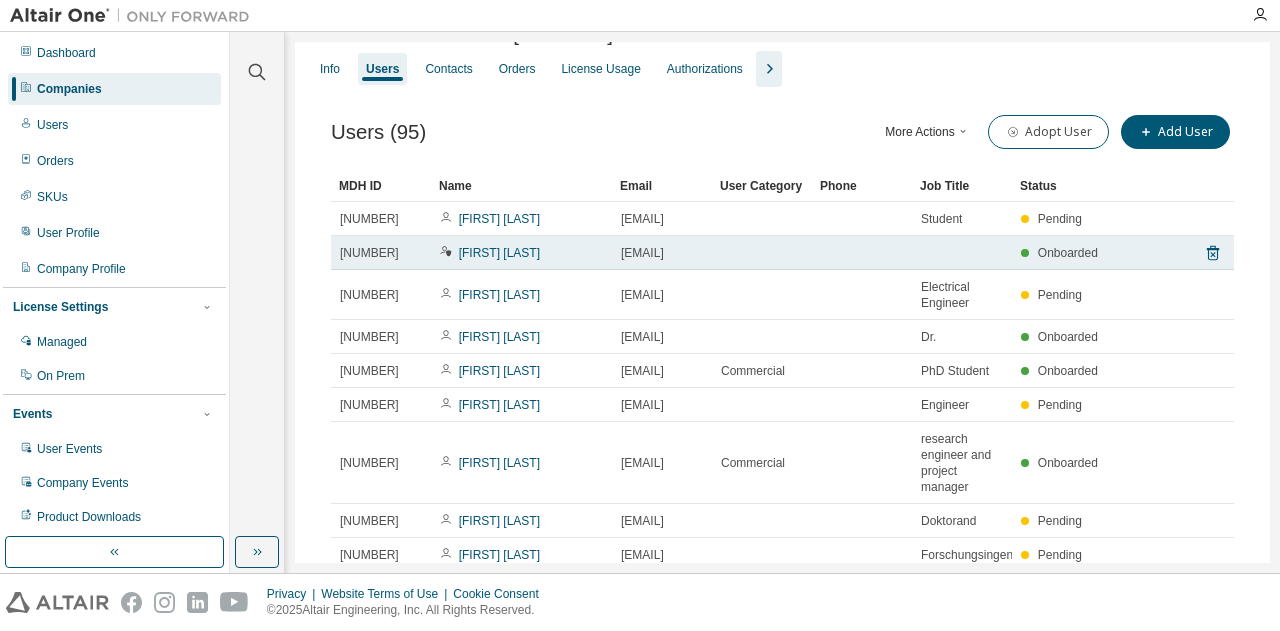 scroll, scrollTop: 0, scrollLeft: 0, axis: both 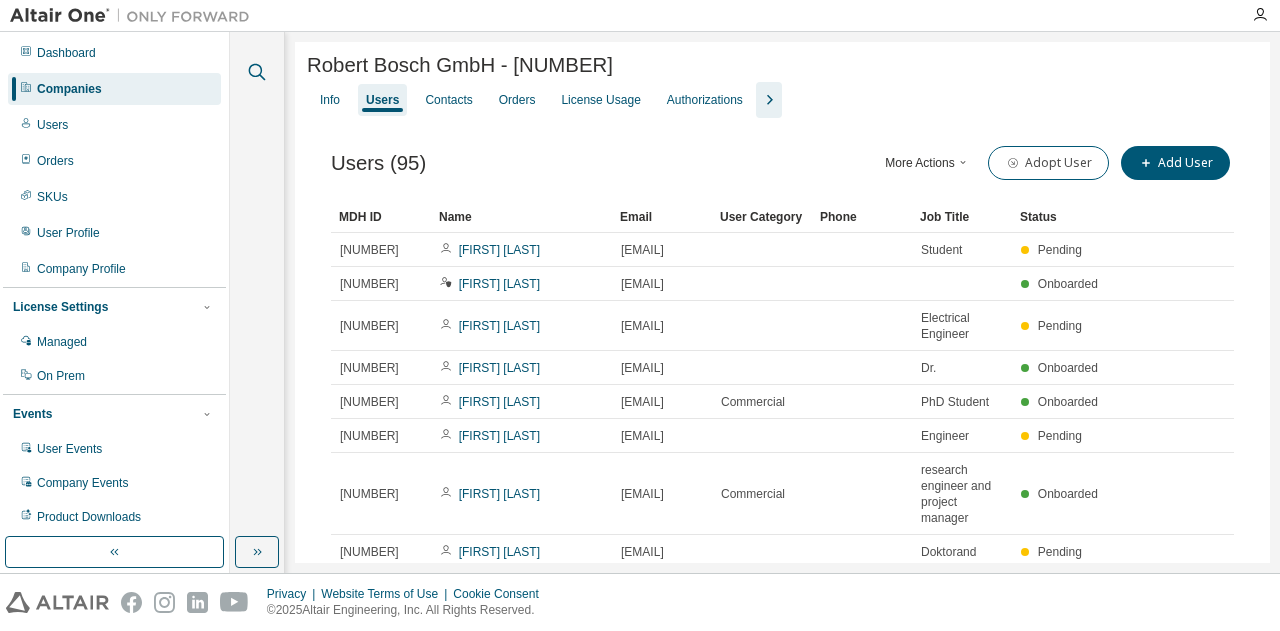 click 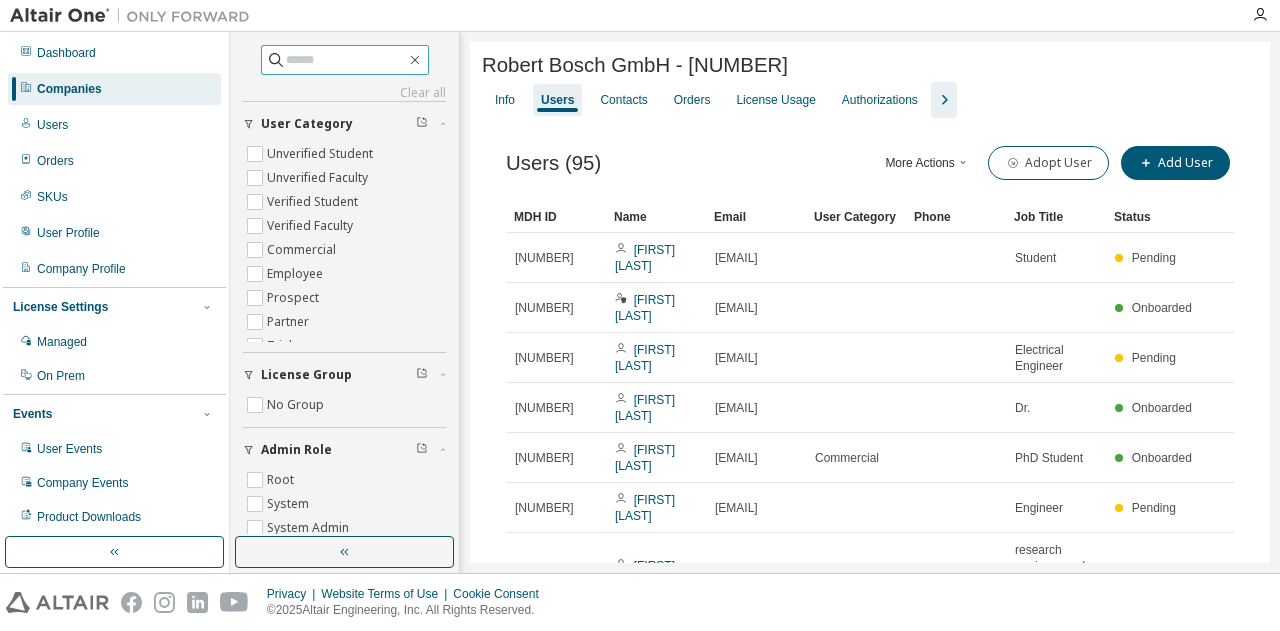 click at bounding box center (346, 60) 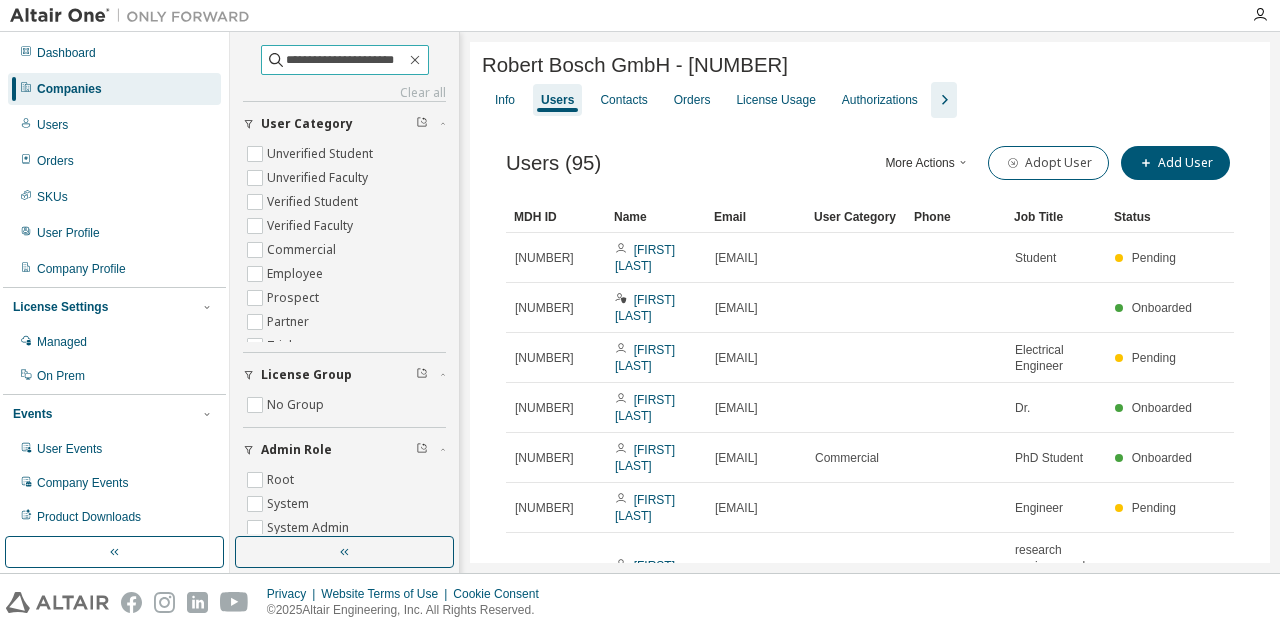 type on "**********" 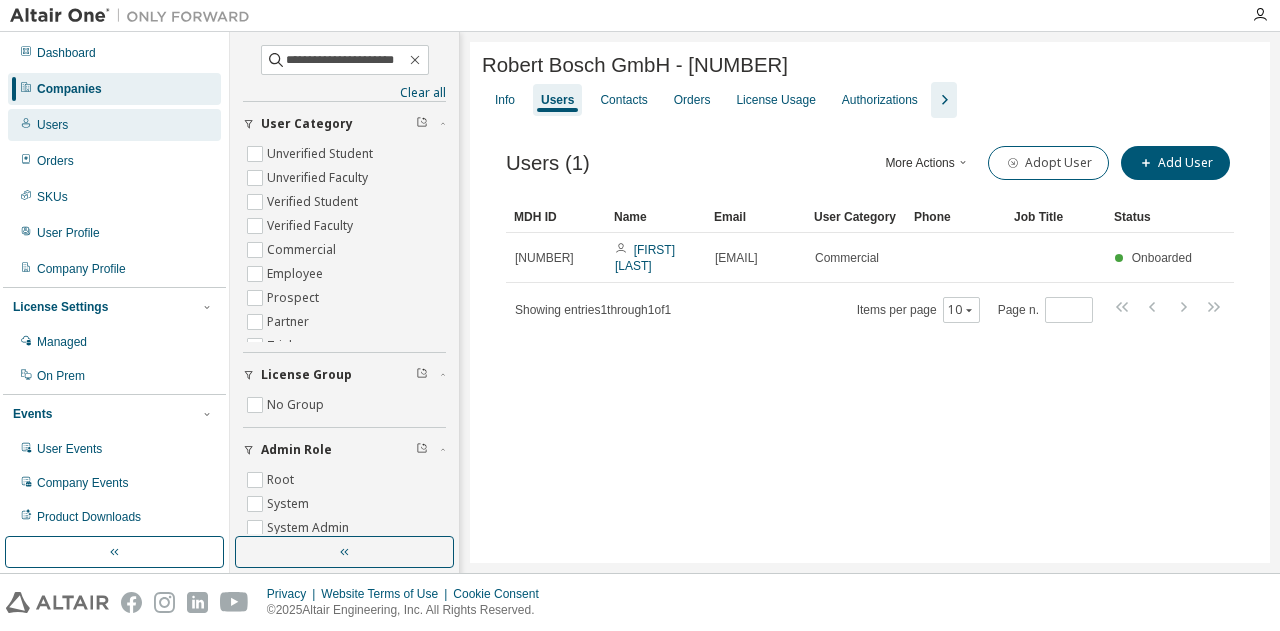 click on "Users" at bounding box center (114, 125) 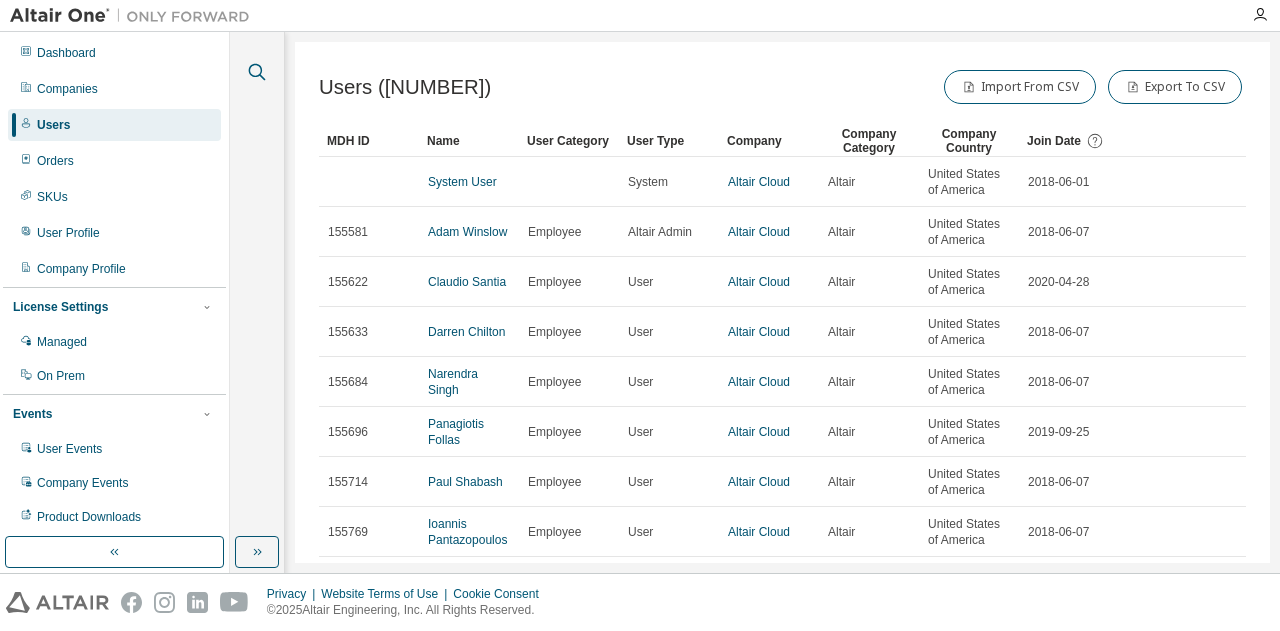 click 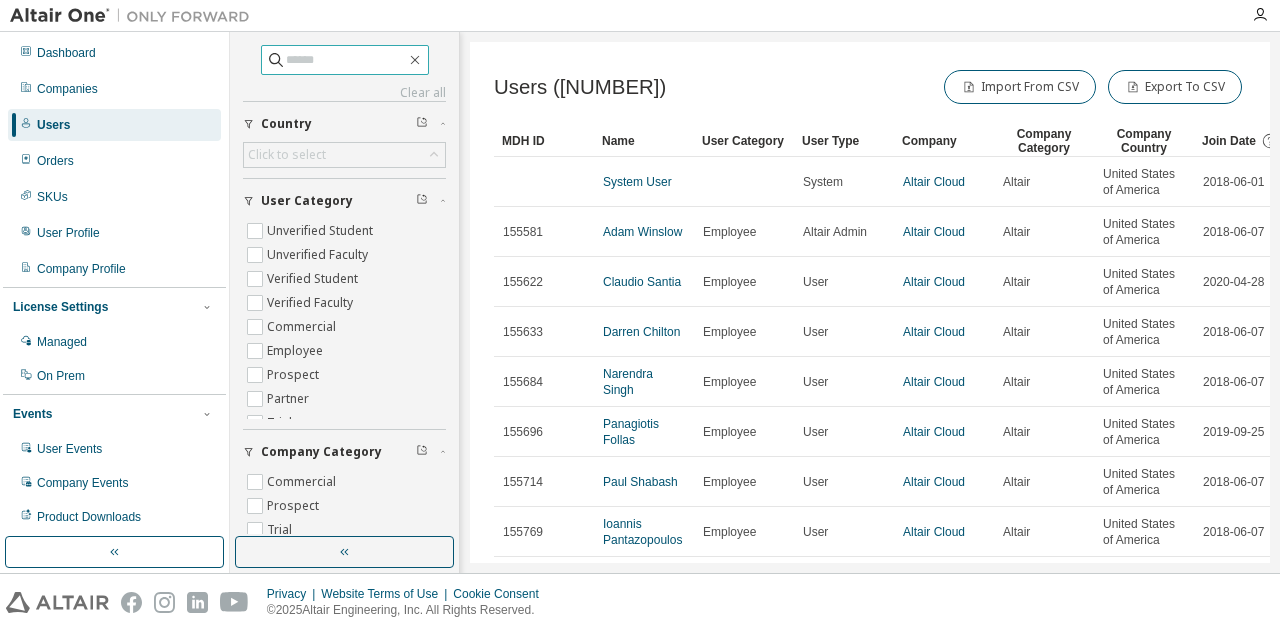 click at bounding box center (345, 60) 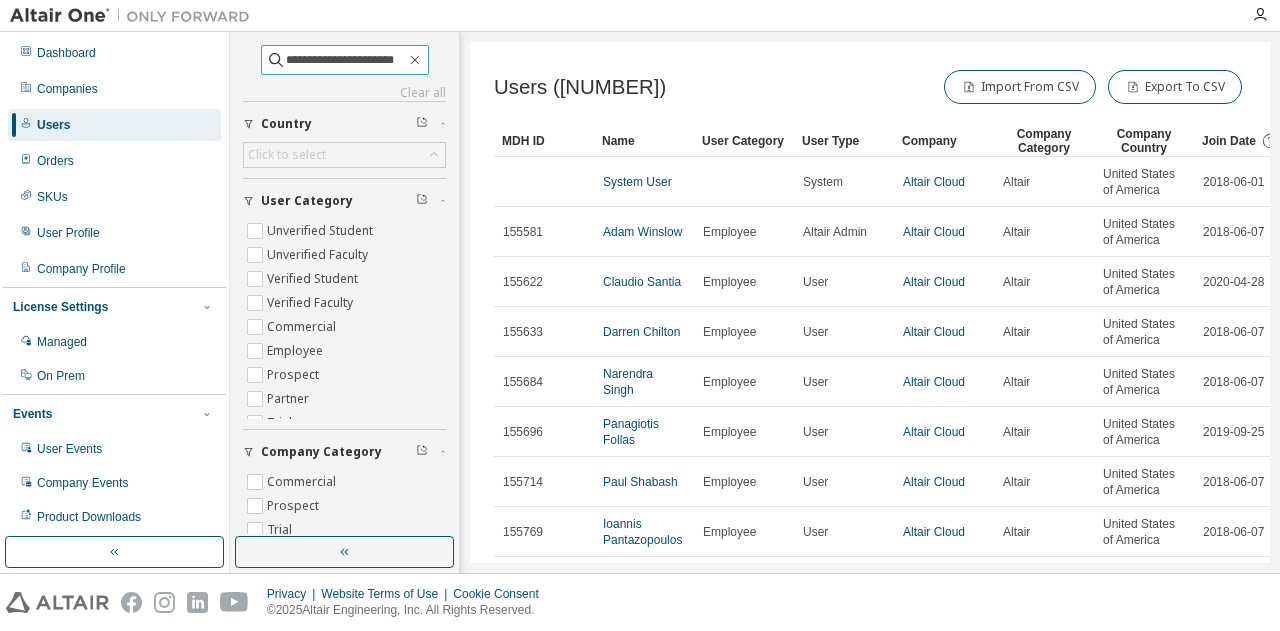 type on "**********" 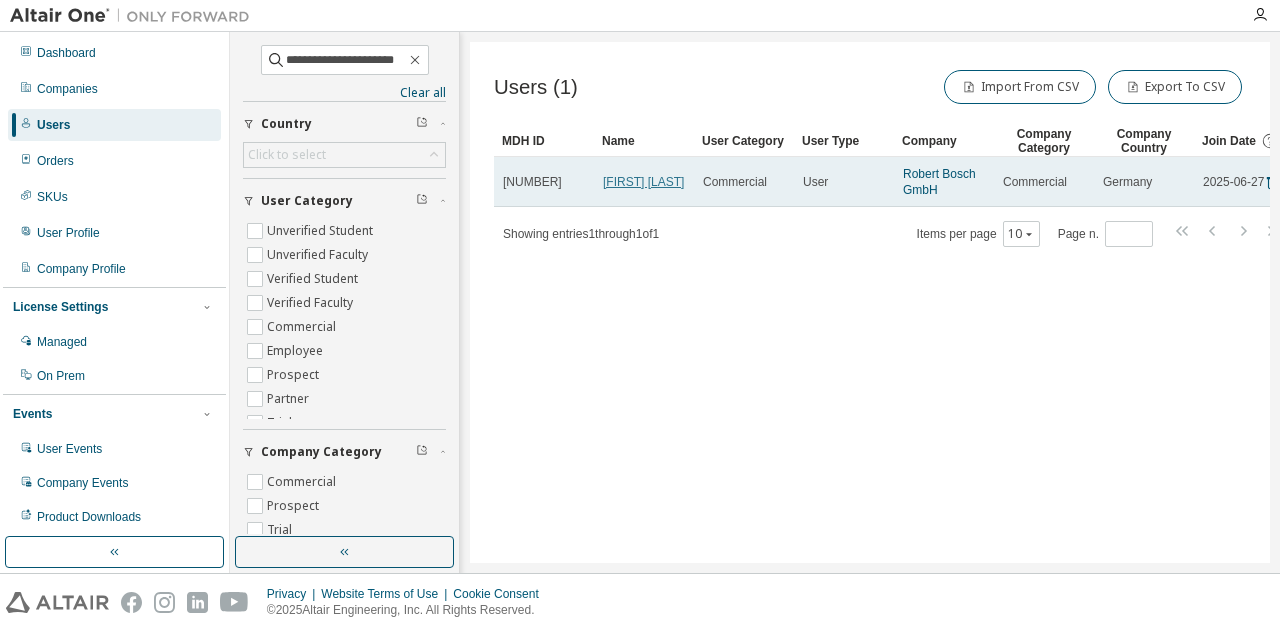 click on "[FIRST] [LAST]" at bounding box center [643, 182] 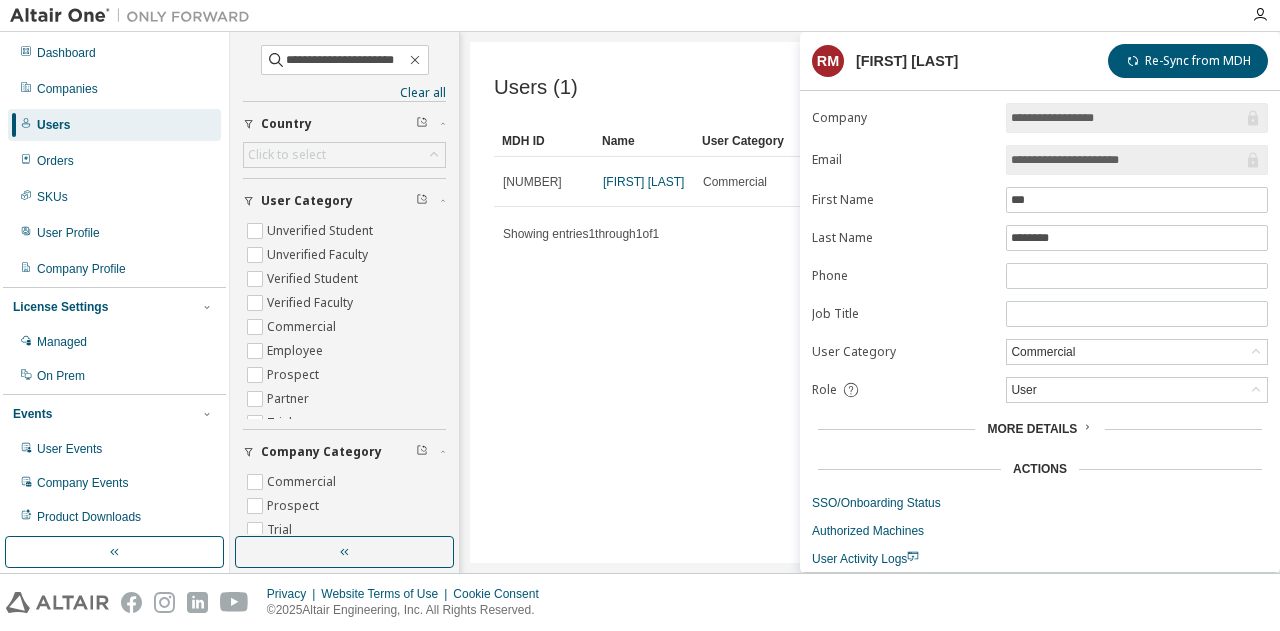 click on "Users ([NUMBER]) More Actions Import From CSV Export To CSV Adopt User Add User" at bounding box center (870, 302) 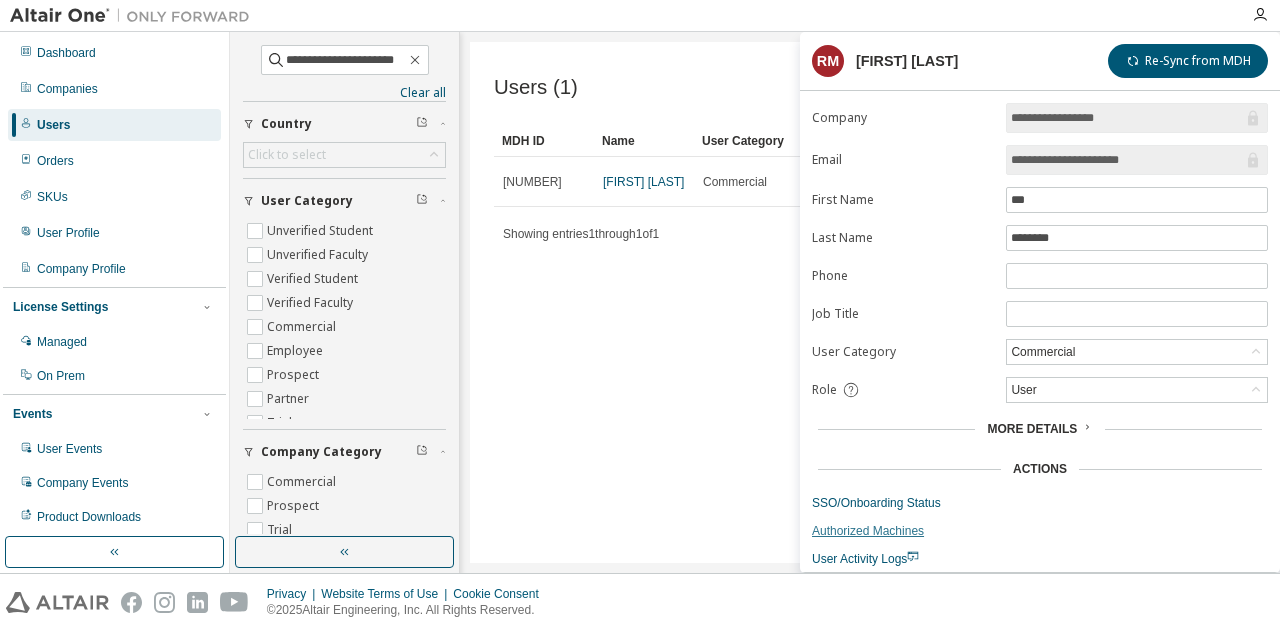 scroll, scrollTop: 43, scrollLeft: 0, axis: vertical 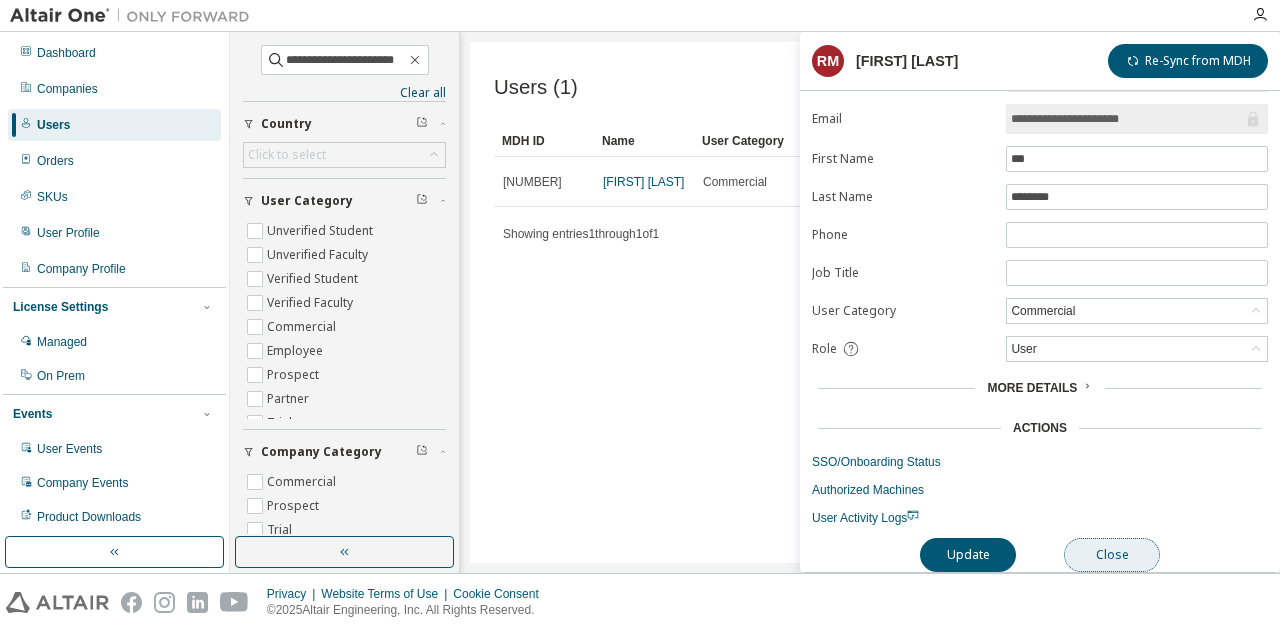 click on "Close" at bounding box center [1112, 555] 